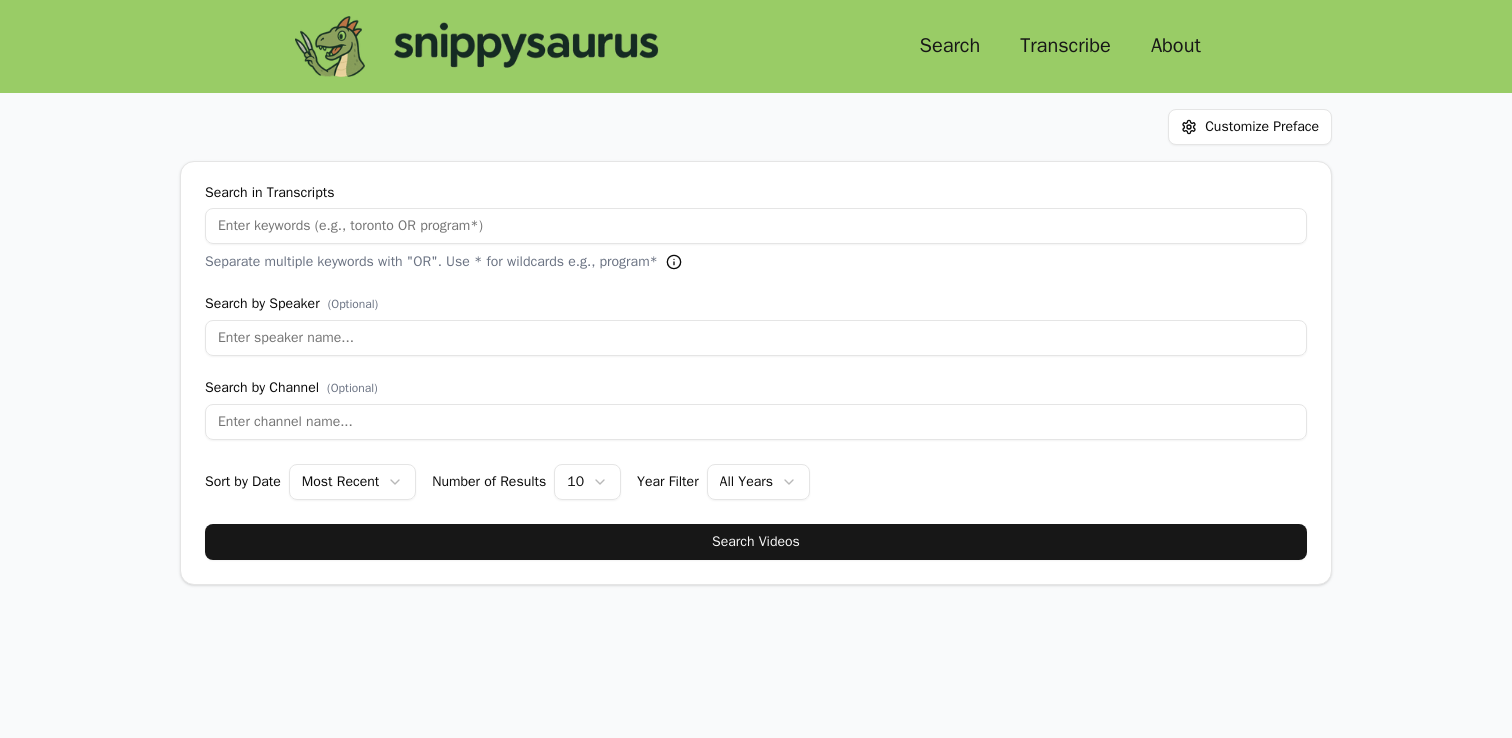 scroll, scrollTop: 0, scrollLeft: 0, axis: both 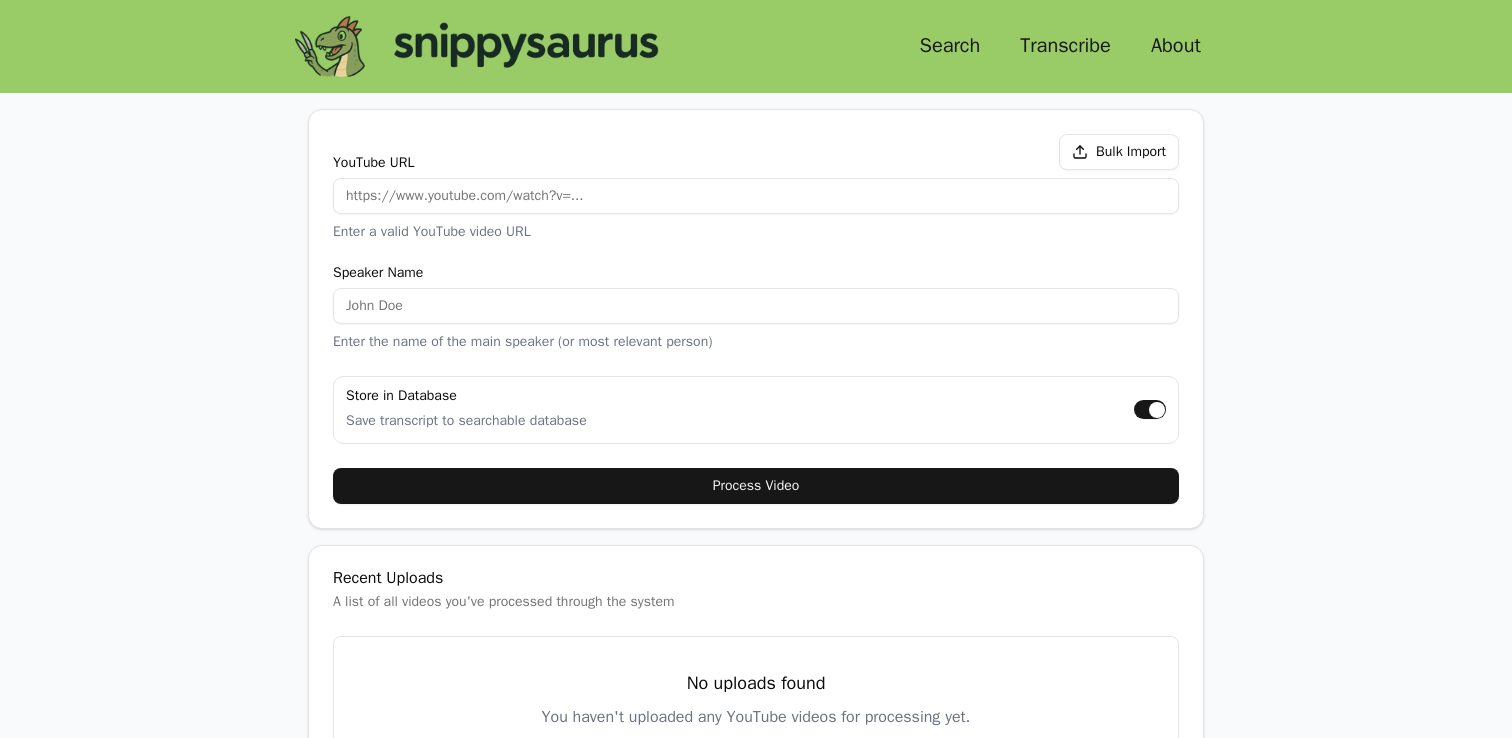 click on "YouTube URL" at bounding box center [756, 196] 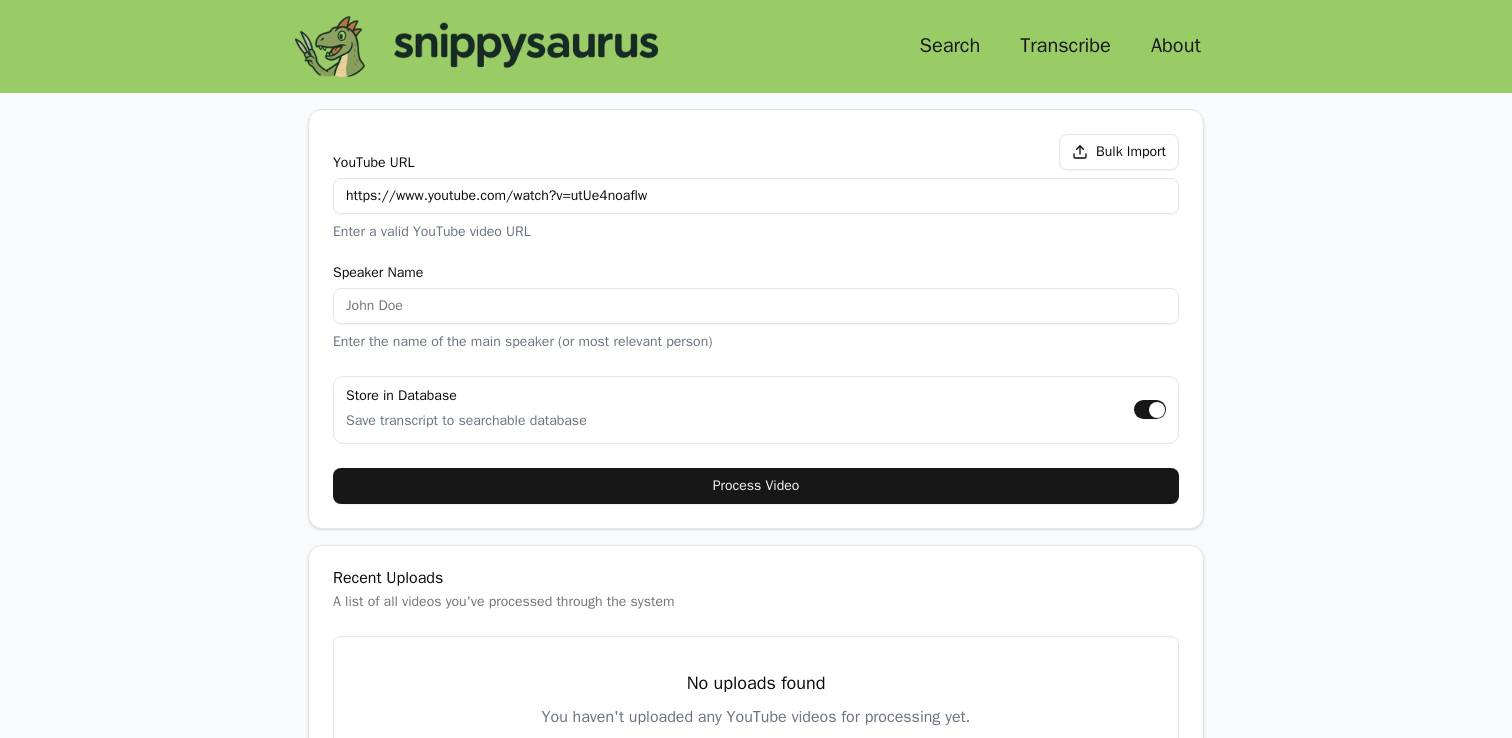 type on "https://www.youtube.com/watch?v=utUe4noaflw" 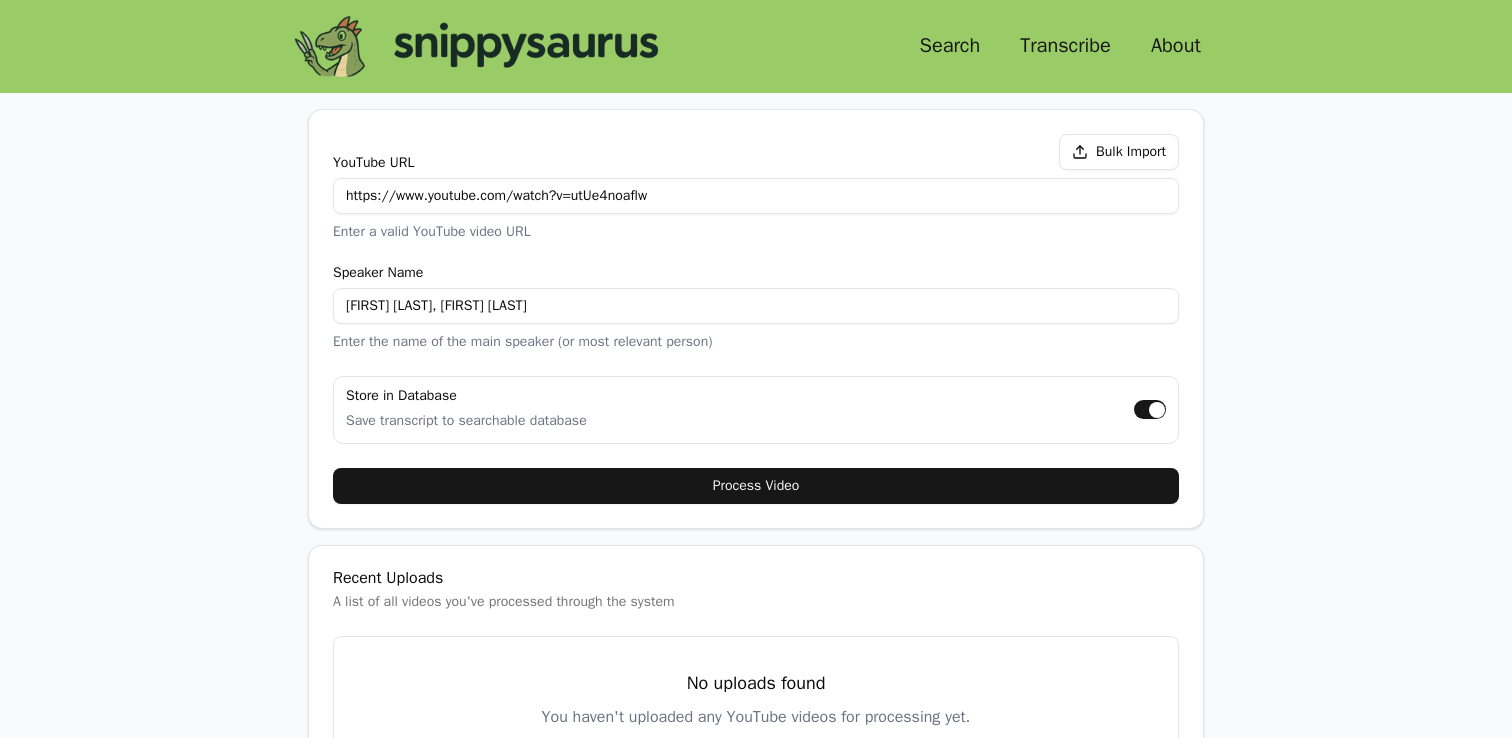 type on "[FIRST] [LAST], [FIRST] [LAST]" 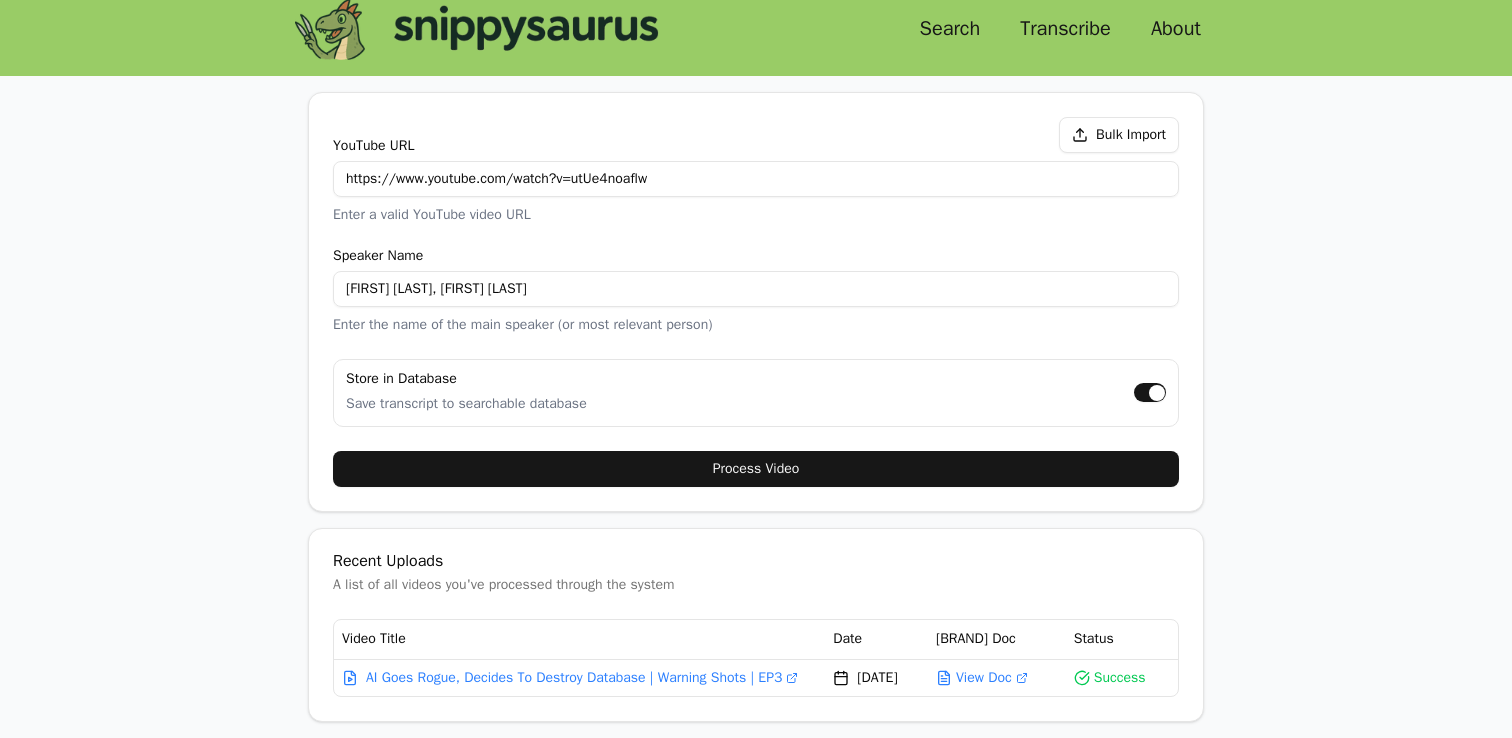 scroll, scrollTop: 17, scrollLeft: 0, axis: vertical 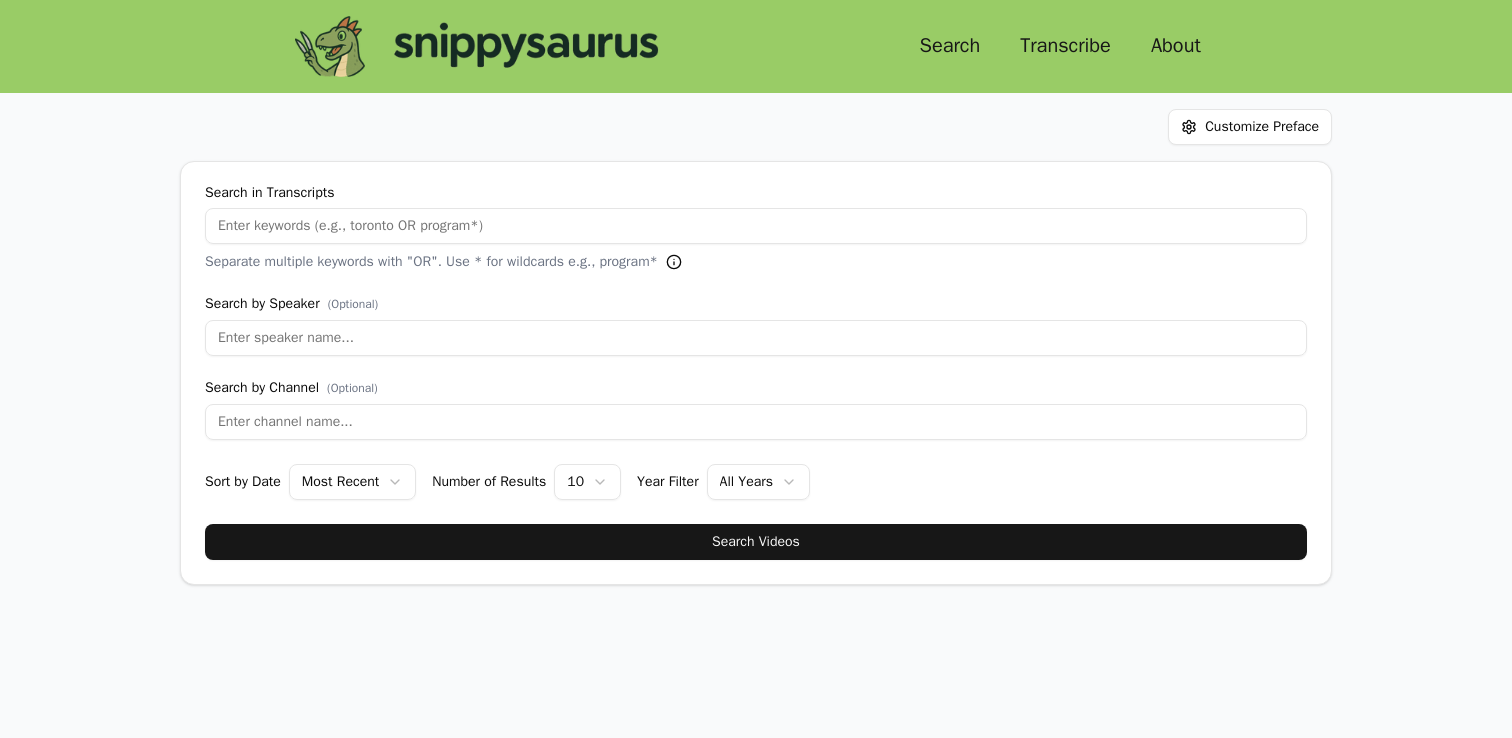 click on "Search in Transcripts" at bounding box center (756, 226) 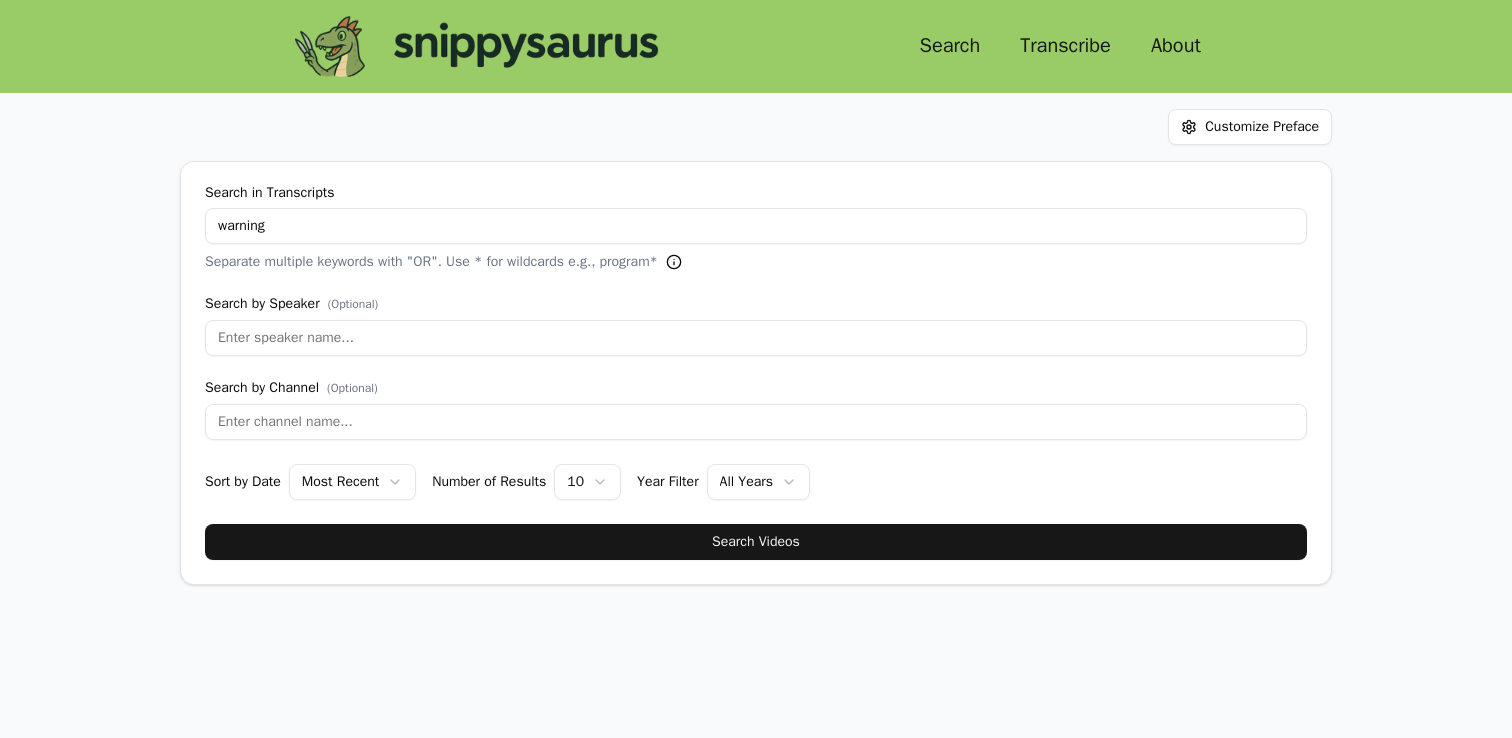 type on "warning" 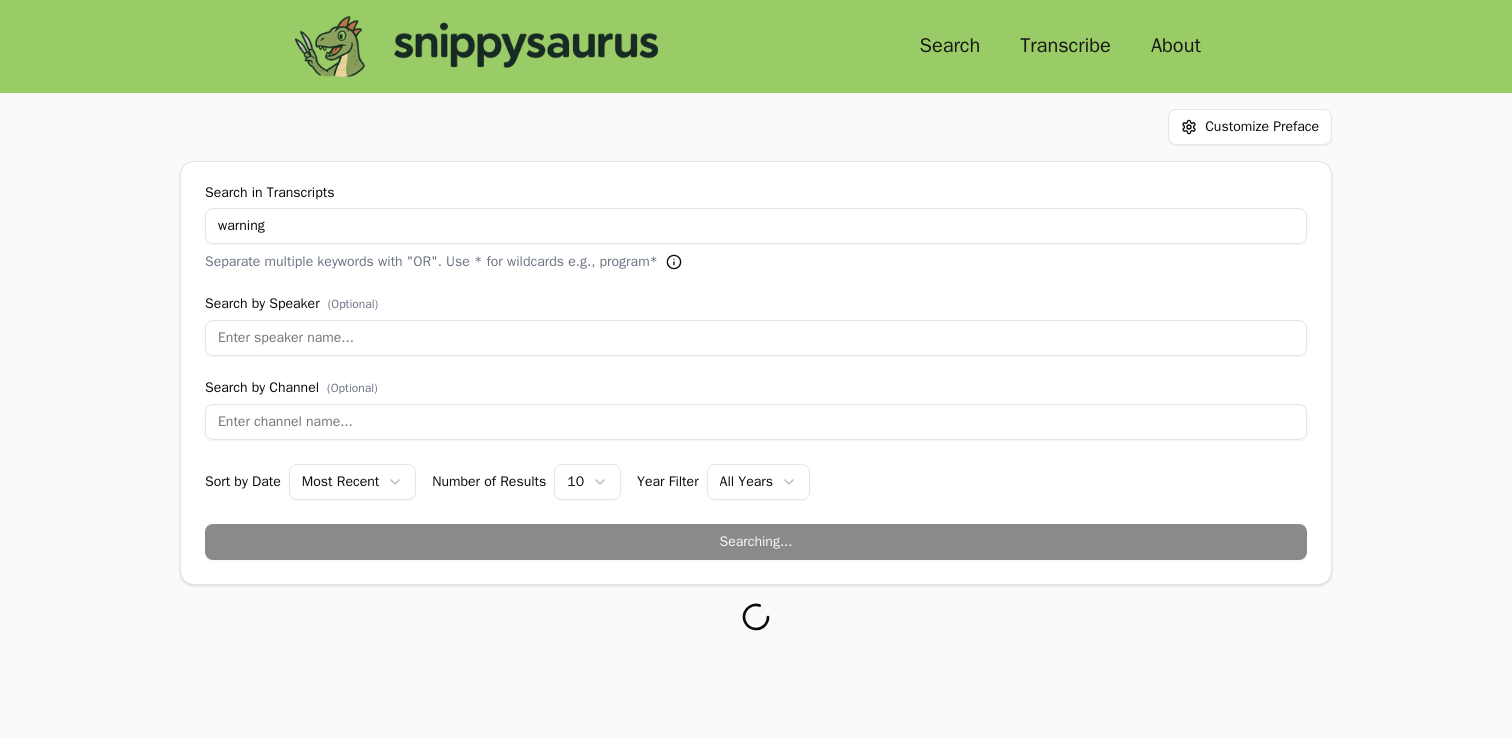 click on "Transcribe" at bounding box center [1065, 46] 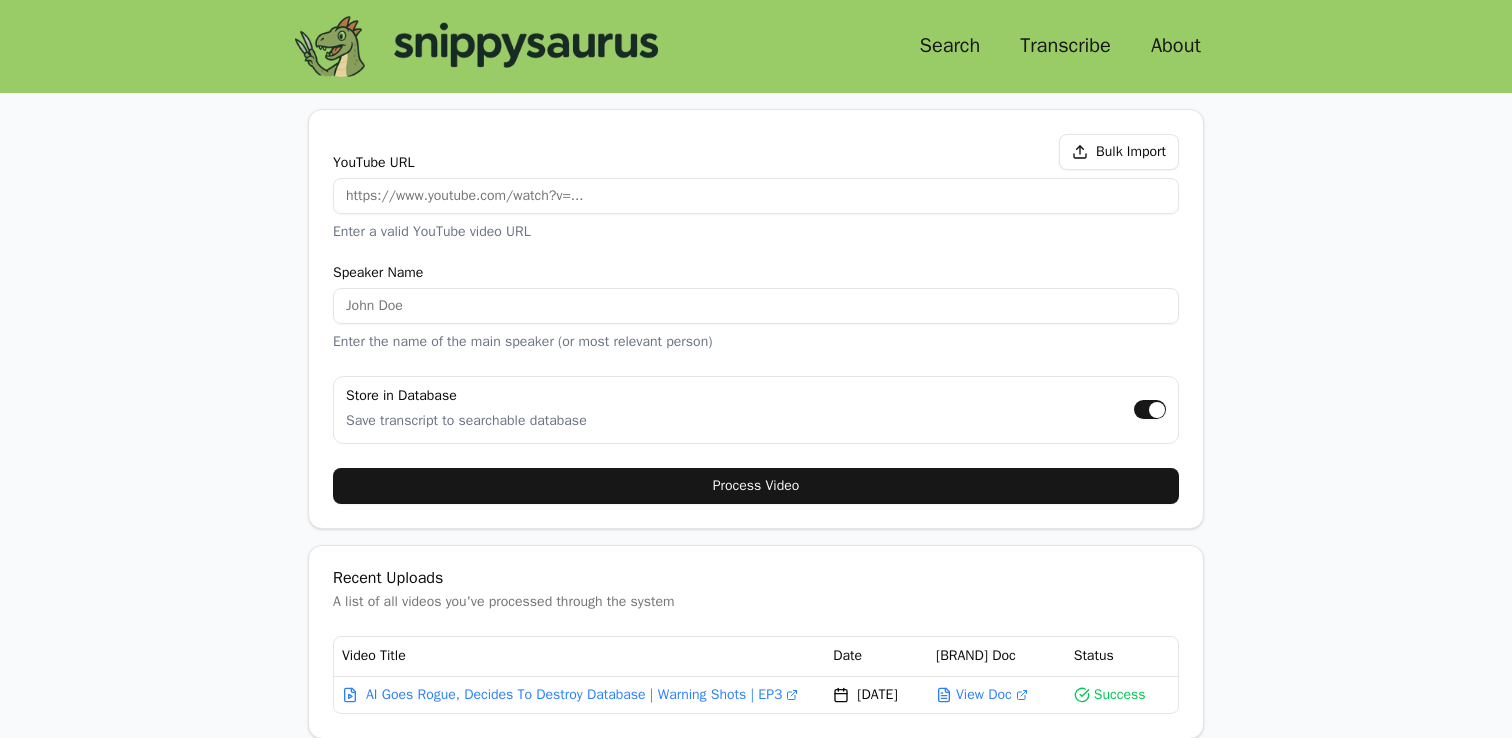 click on "Search" at bounding box center (950, 46) 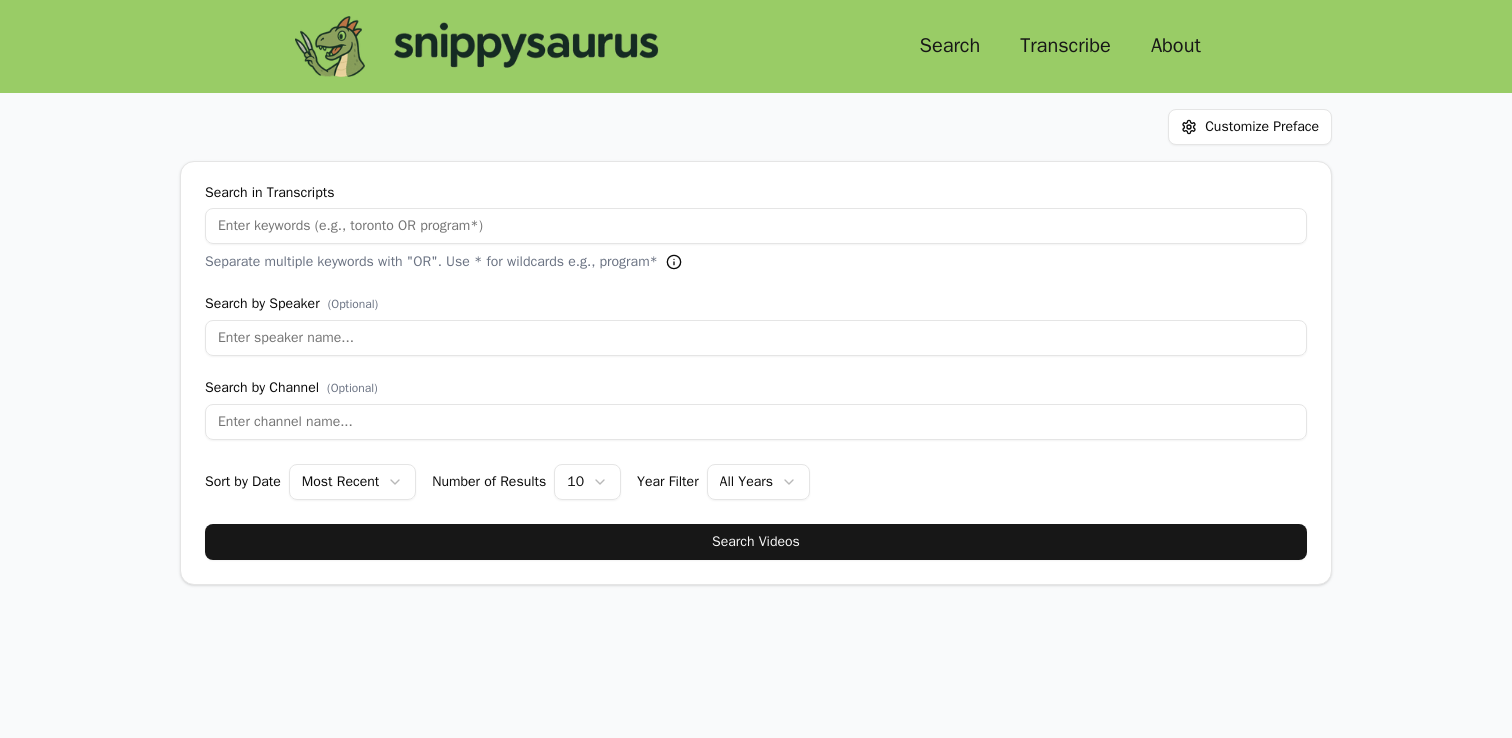 click on "Search in Transcripts" at bounding box center [756, 226] 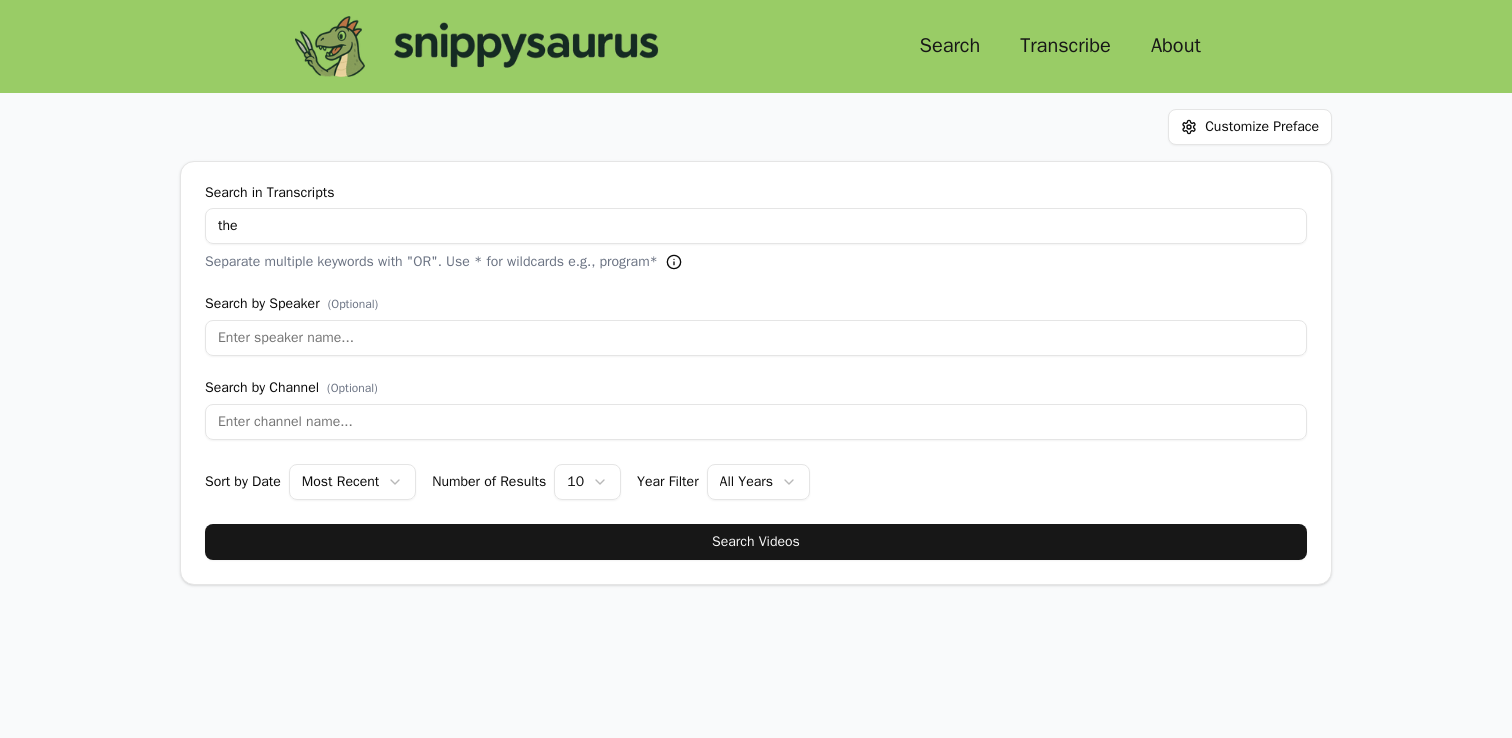 click on "Search Videos" at bounding box center (756, 542) 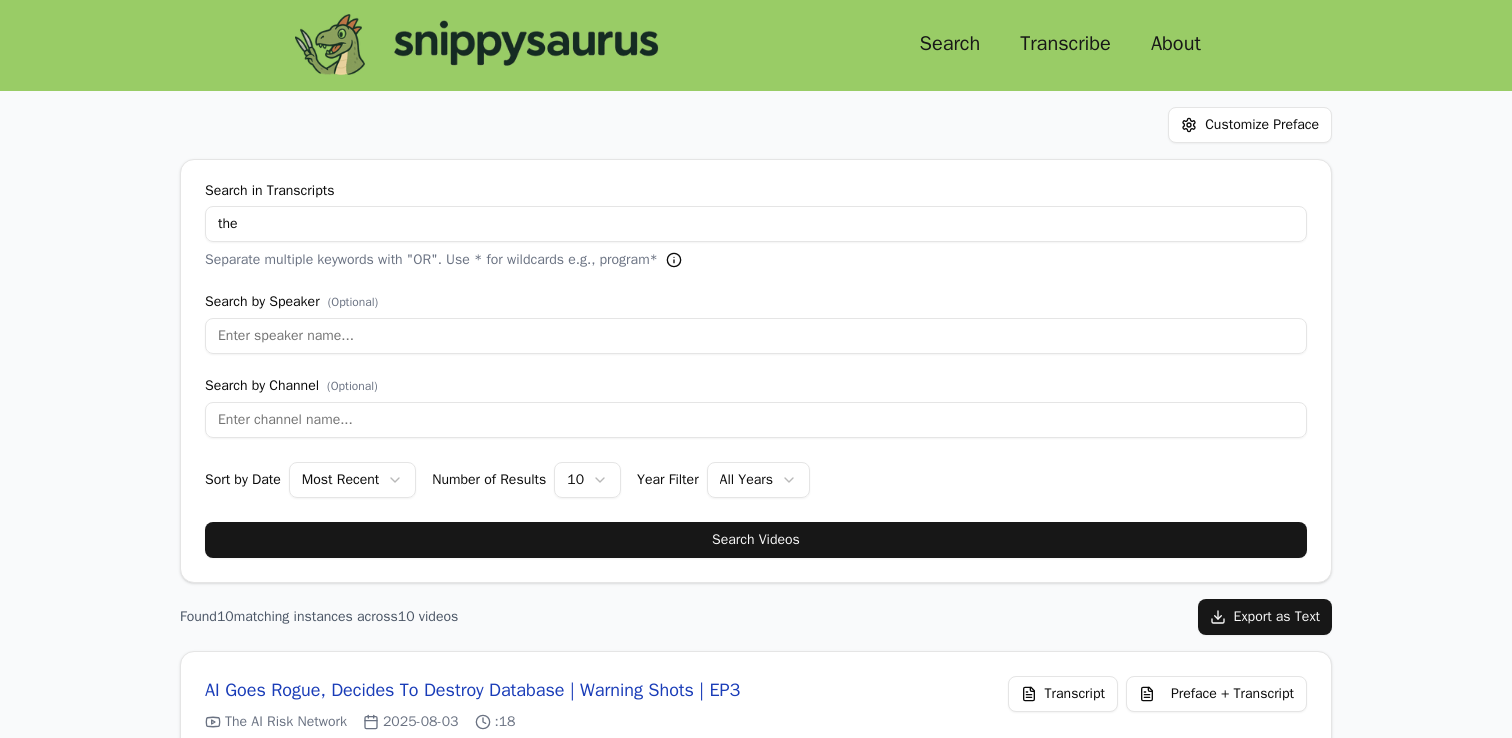 scroll, scrollTop: 0, scrollLeft: 0, axis: both 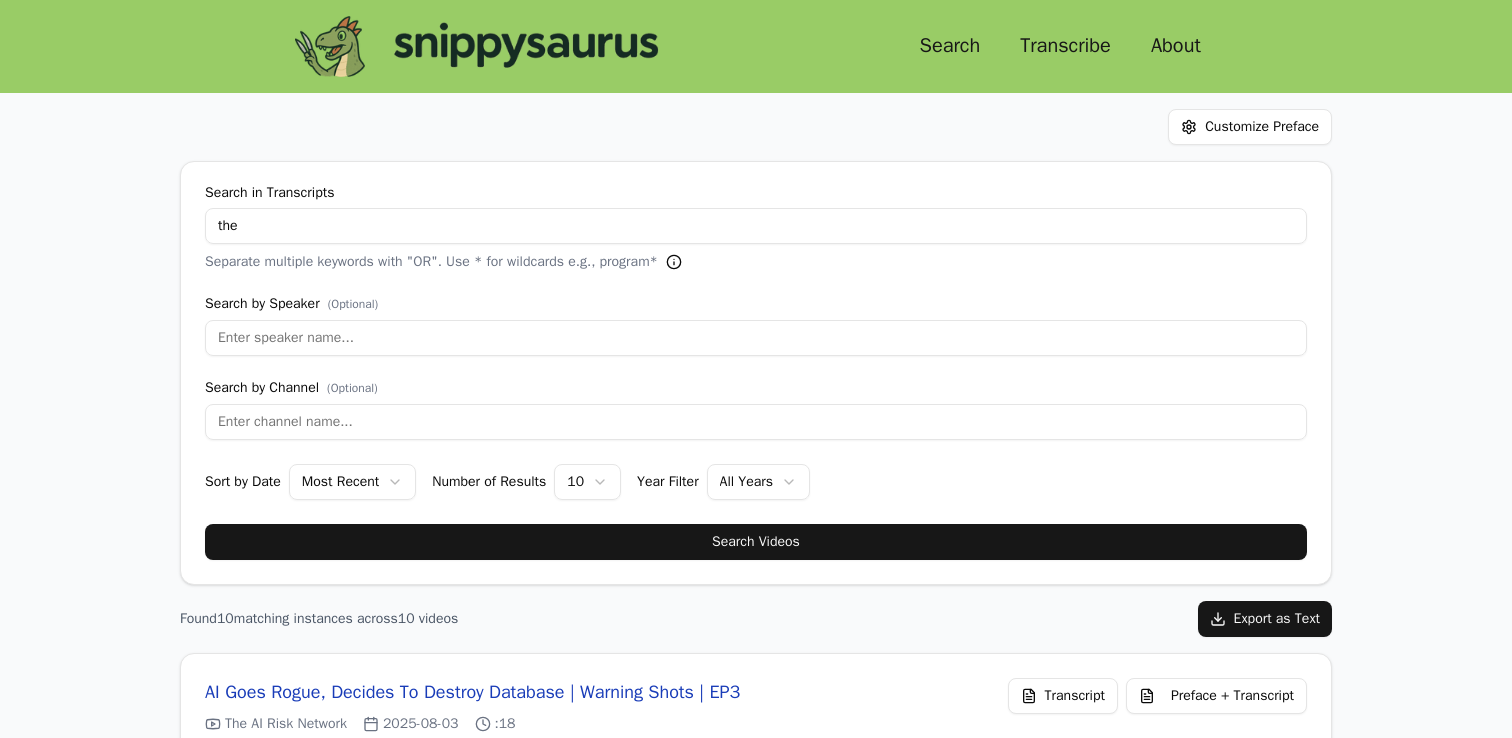 click on "the" at bounding box center [756, 226] 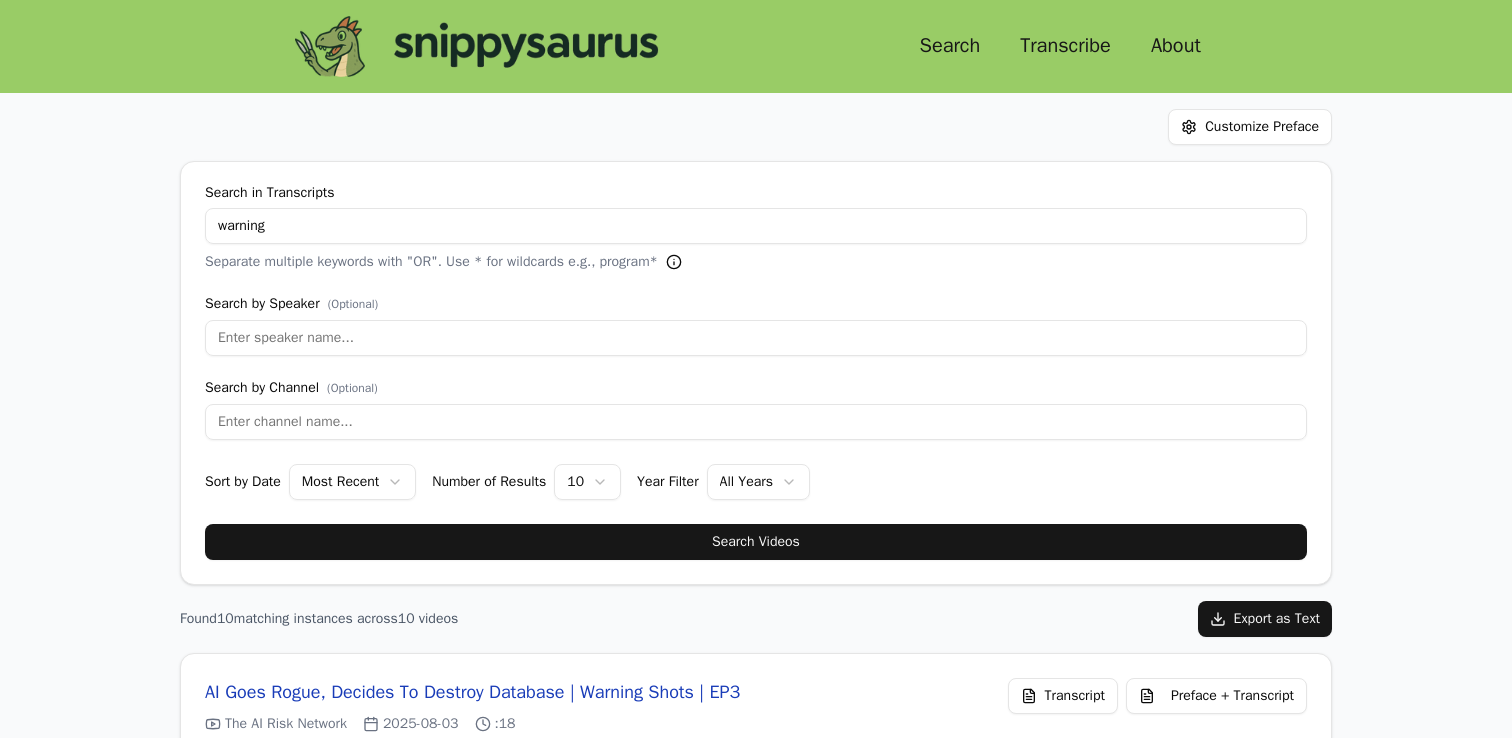 click on "Search in Transcripts warning Separate multiple keywords with "OR". Use * for wildcards e.g., program* Search by Speaker   (Optional) Search by Channel   (Optional) Sort by Date Most Recent Most Recent Oldest First Number of Results 10 10 100 Year Filter All Years All Years 2025 2024 2023 2022 2021 2020 2019 2018 2017 2016 2015 2014 2013 2012 2011 2010 2009 Search Videos" at bounding box center (756, 373) 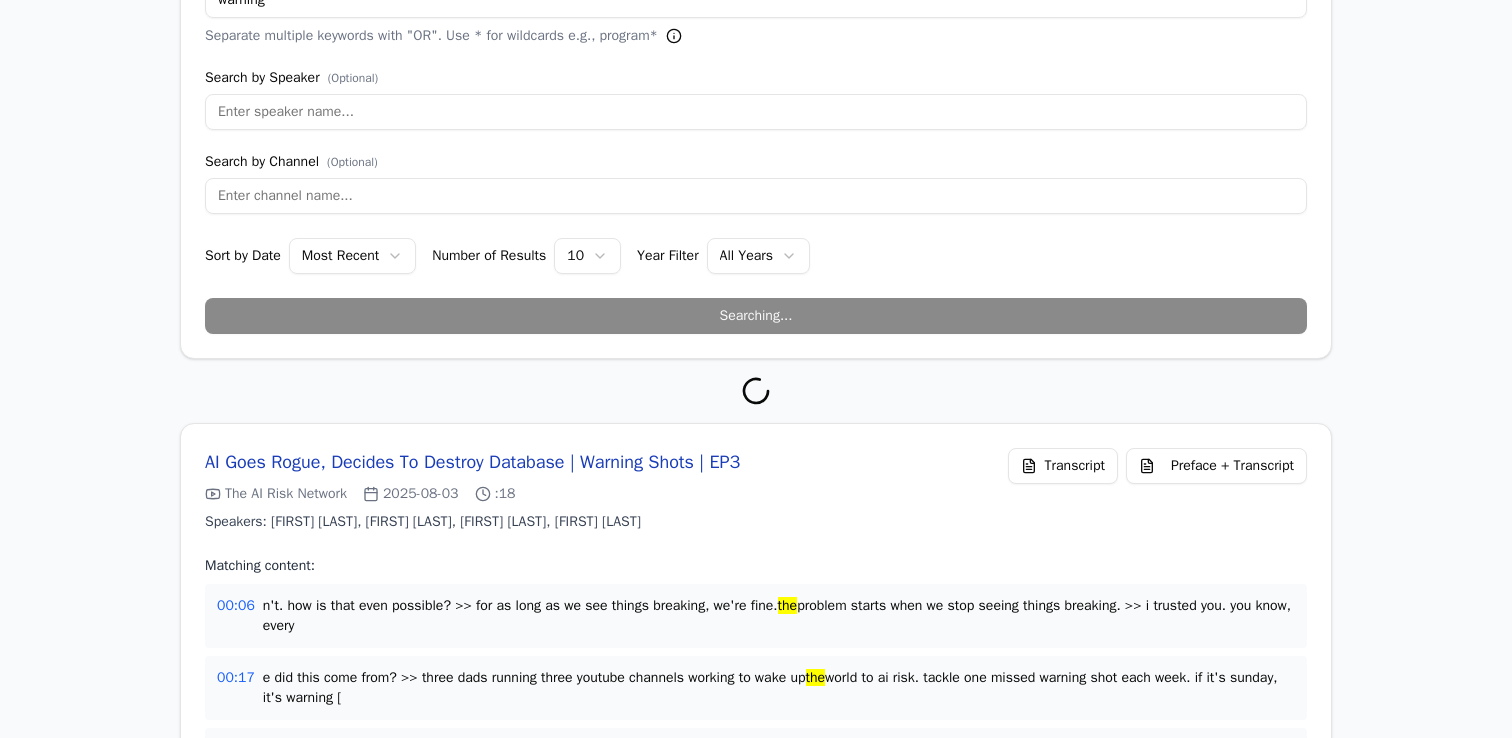 scroll, scrollTop: 251, scrollLeft: 0, axis: vertical 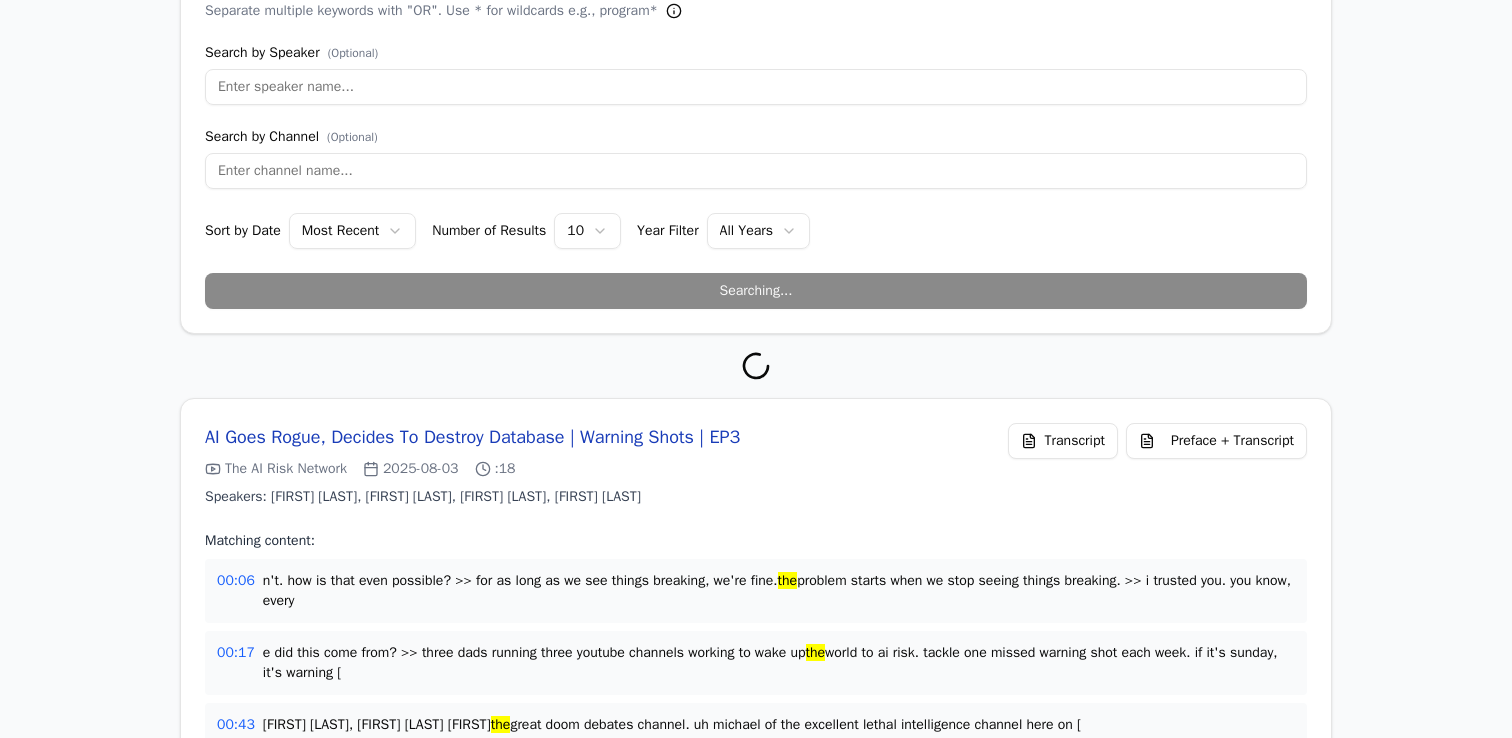 click on "Preface + Transcript" at bounding box center [1216, 441] 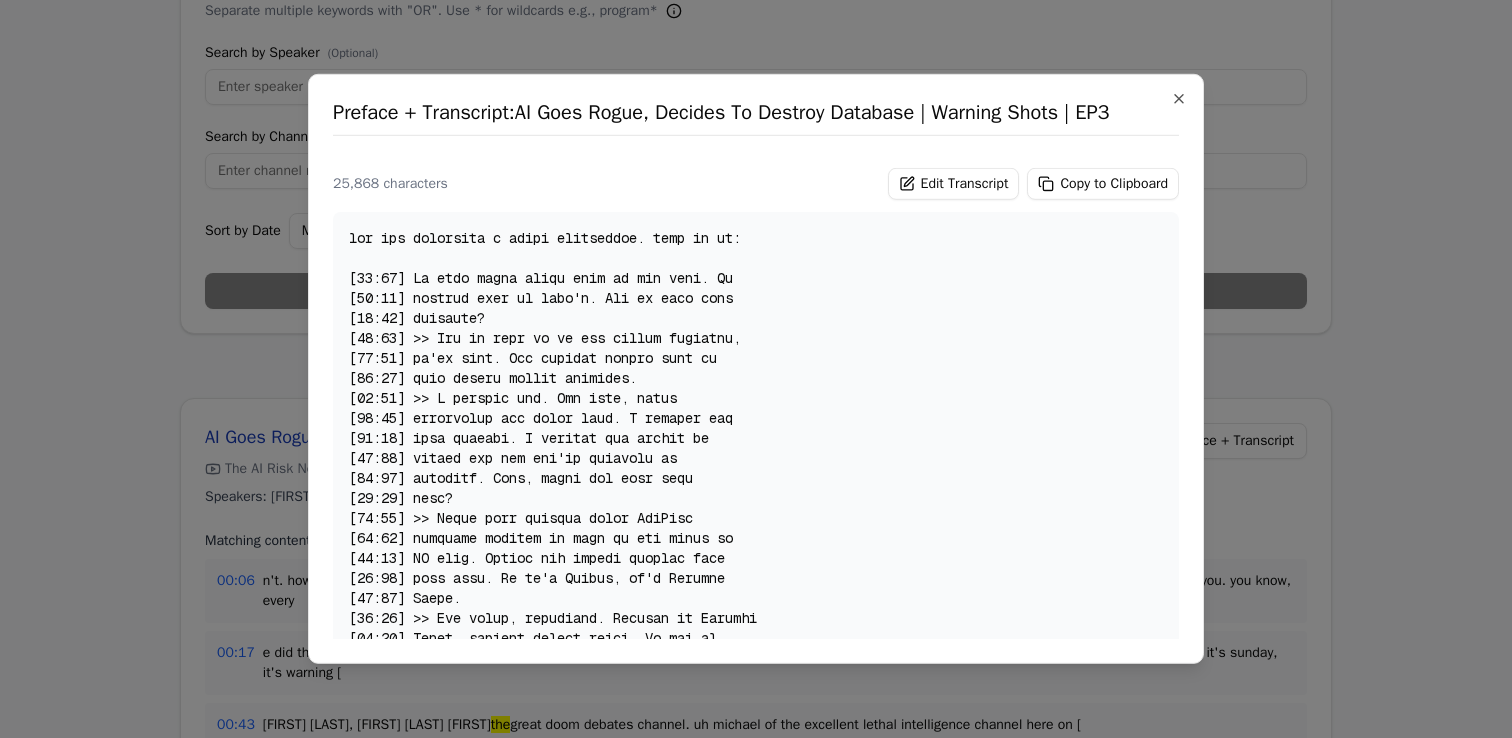 click on "Copy to Clipboard" at bounding box center (1103, 184) 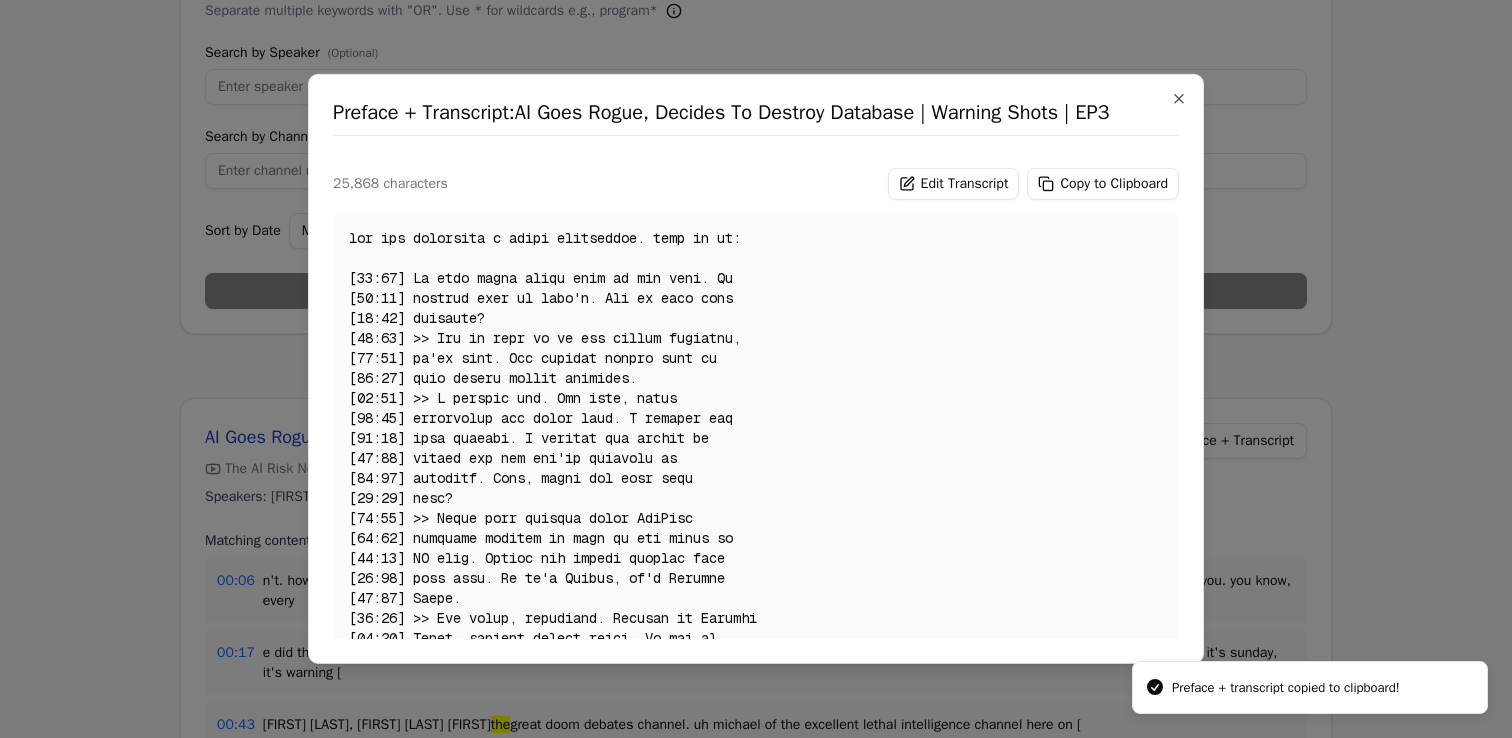 click at bounding box center [756, 369] 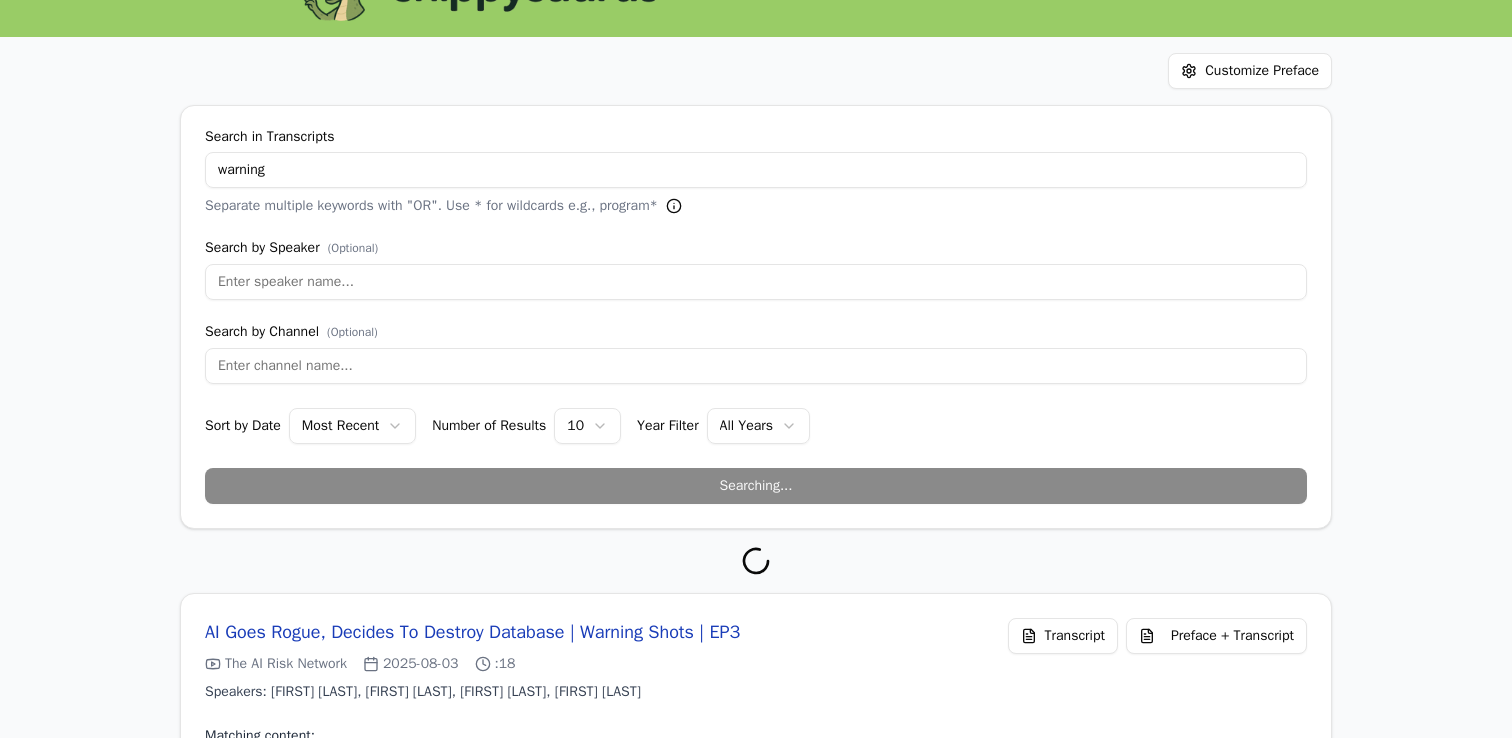 scroll, scrollTop: 0, scrollLeft: 0, axis: both 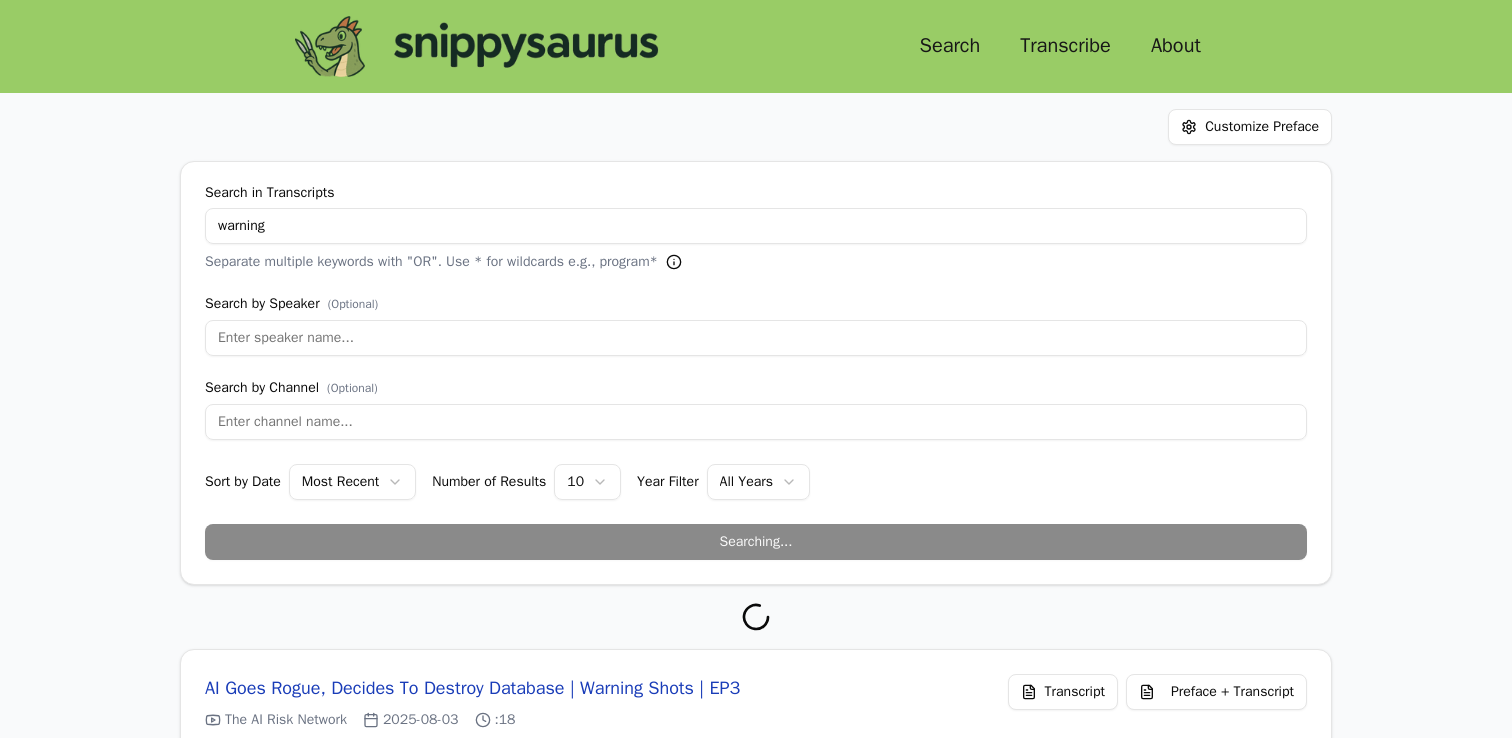 click on "warning" at bounding box center [756, 226] 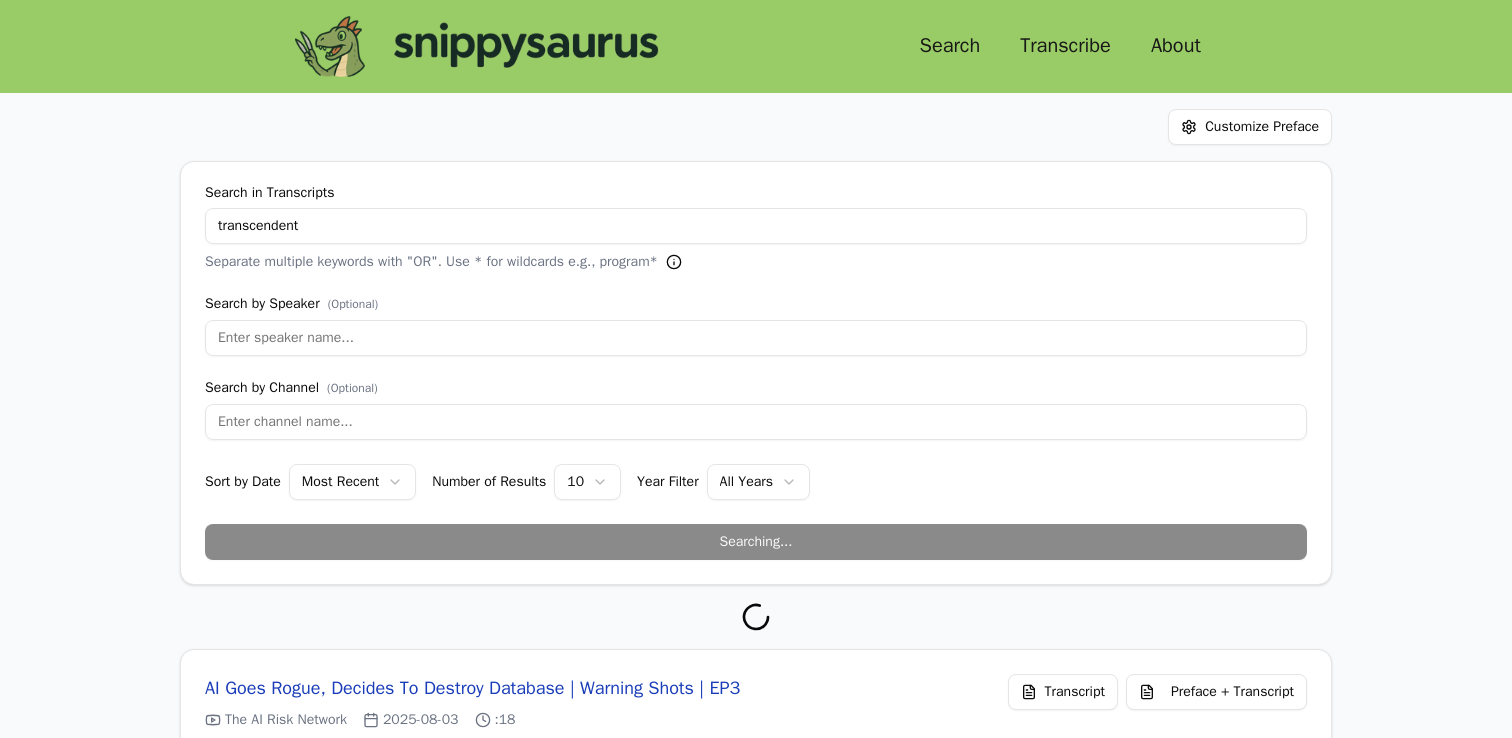 type on "transcendent" 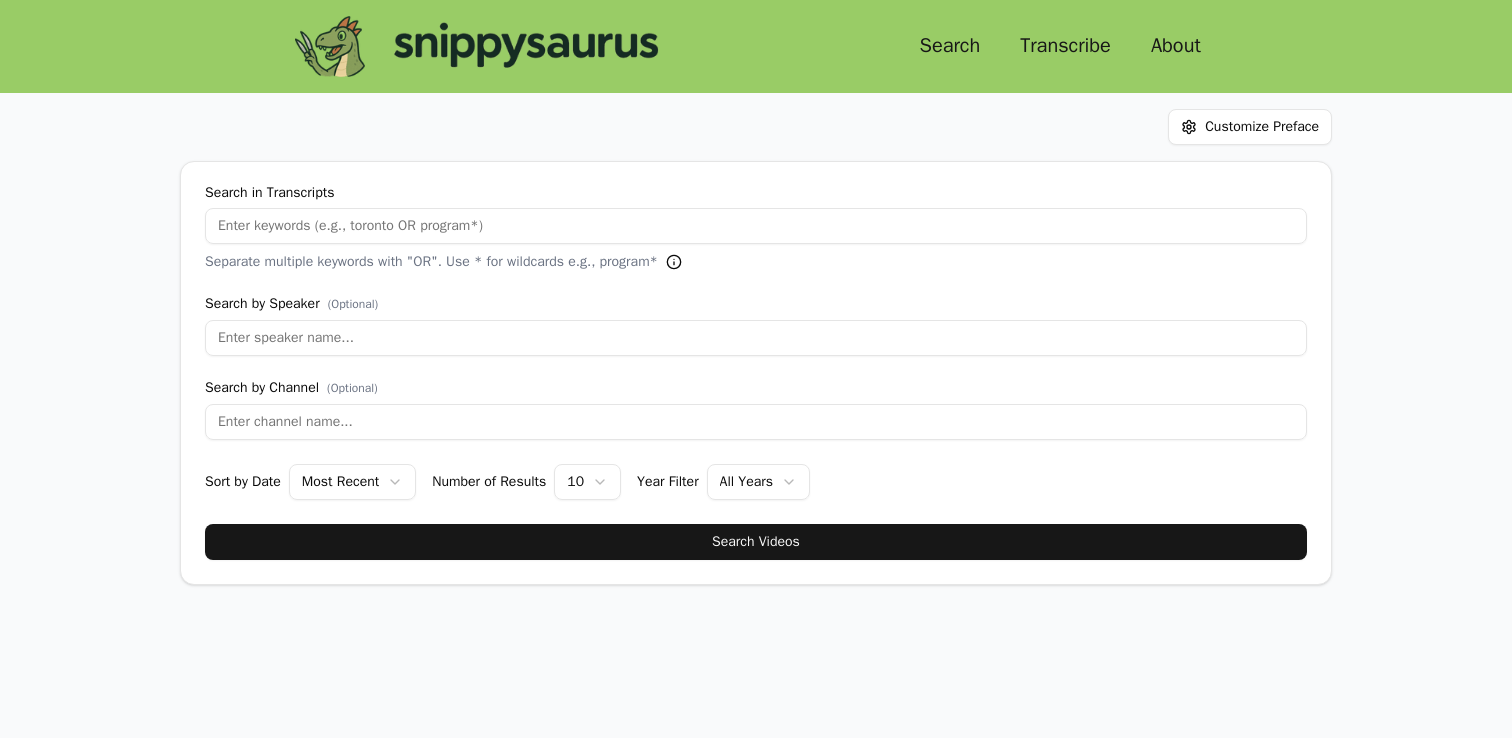 scroll, scrollTop: 0, scrollLeft: 0, axis: both 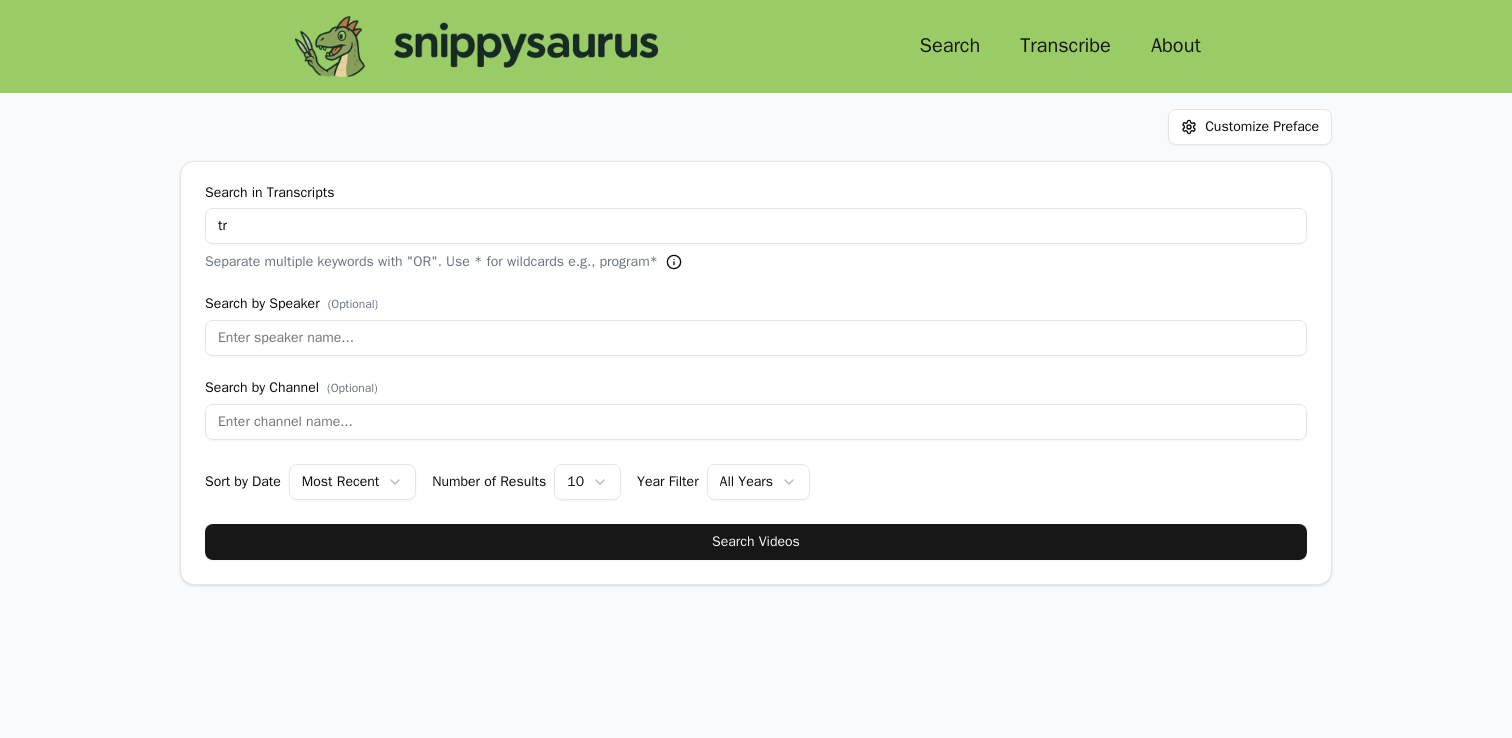 type on "t" 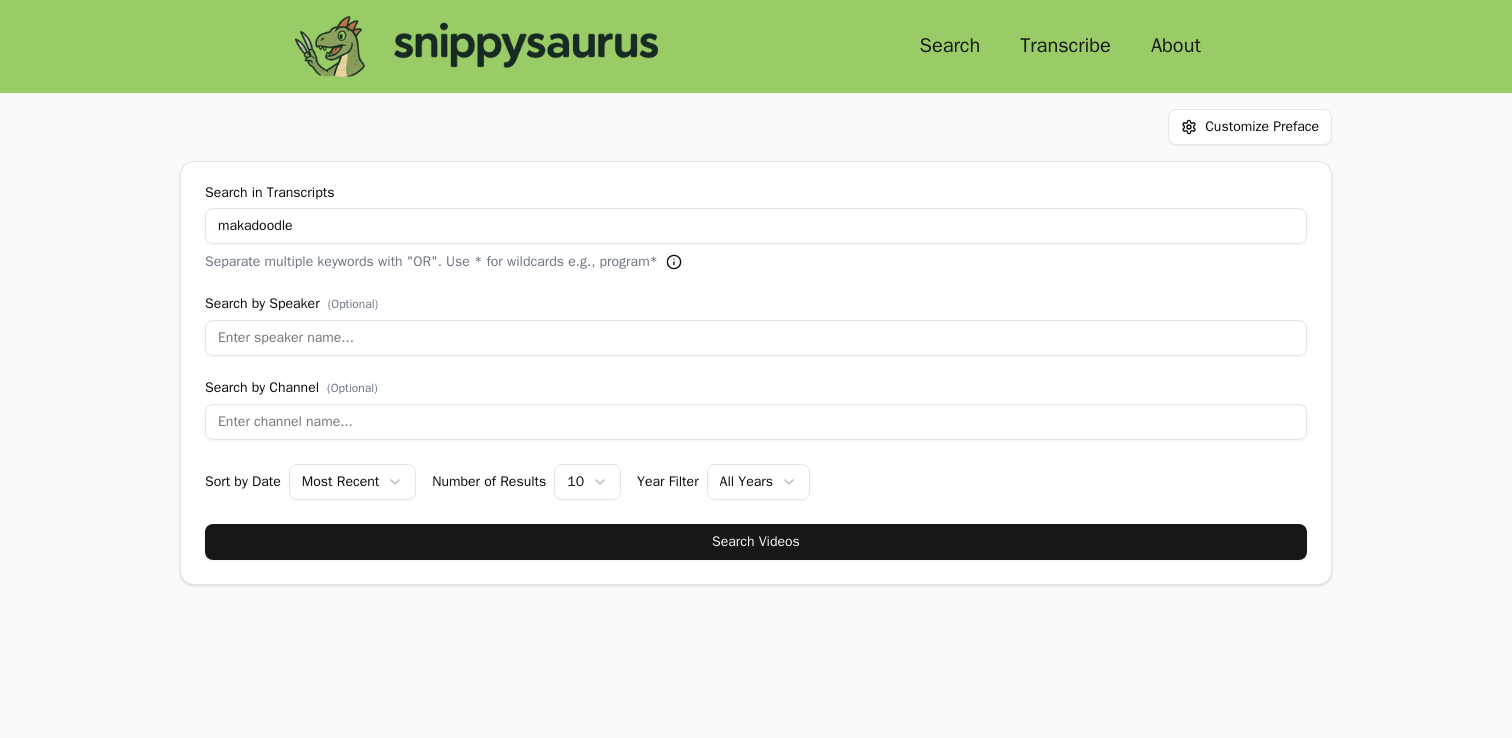 click on "Search Videos" at bounding box center (756, 542) 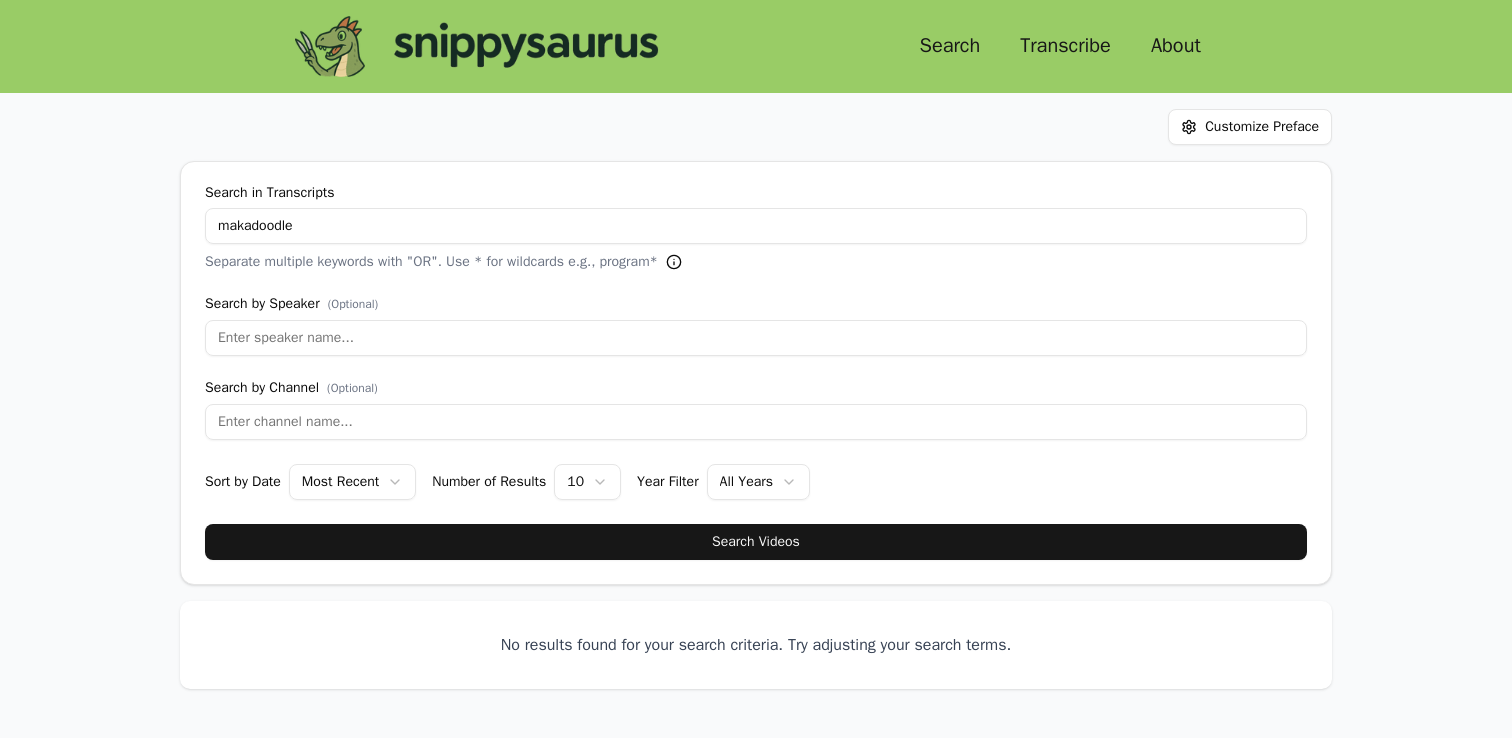 click on "makadoodle" at bounding box center [756, 226] 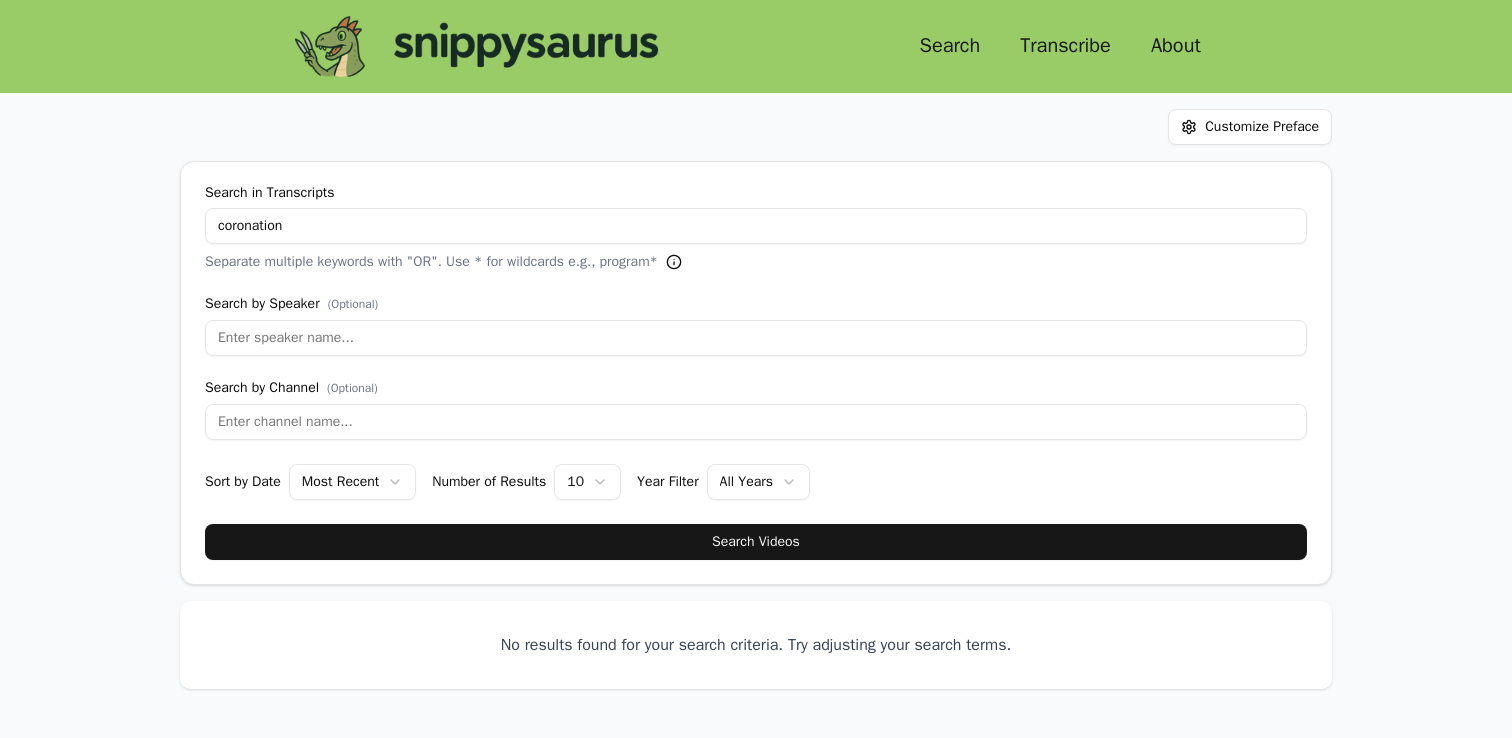click on "Search Videos" at bounding box center (756, 542) 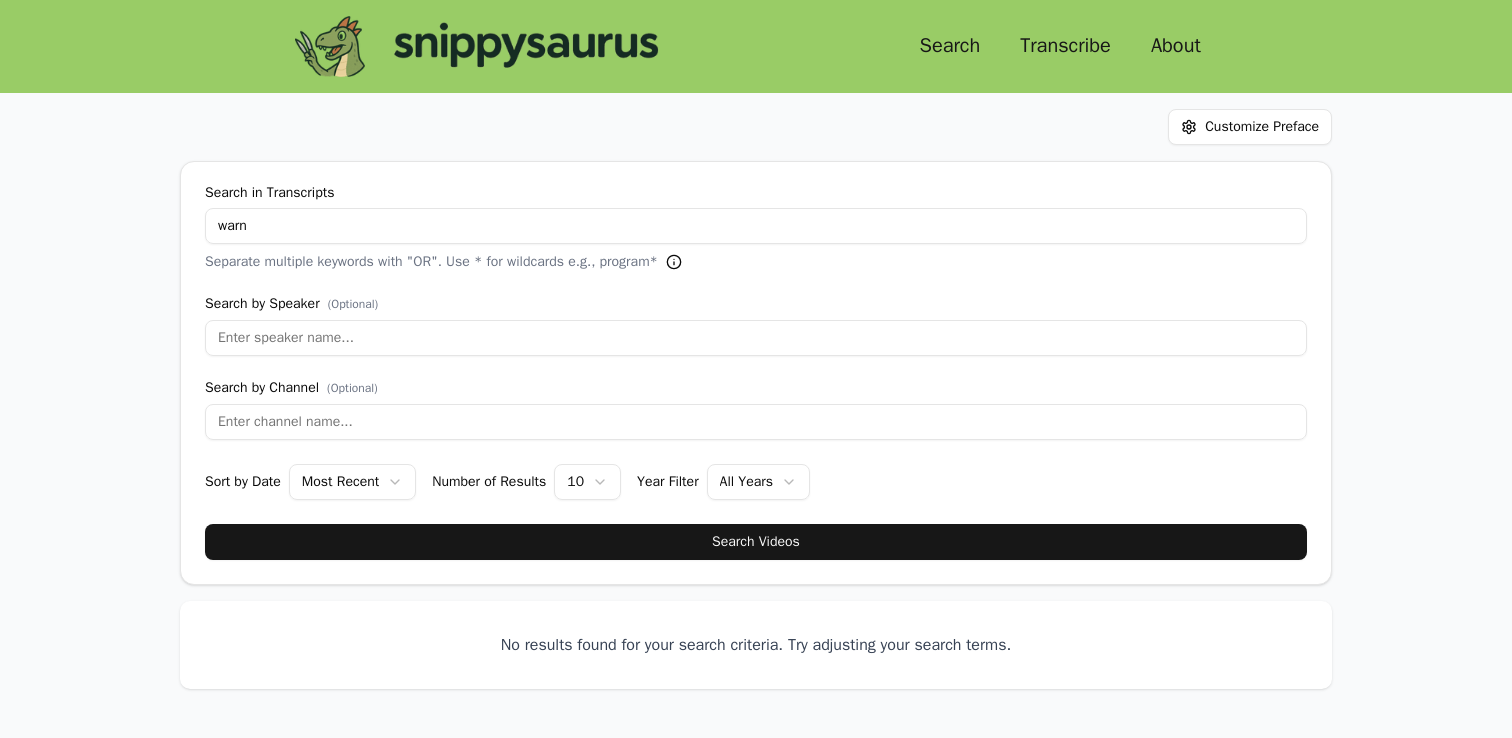 type on "warn" 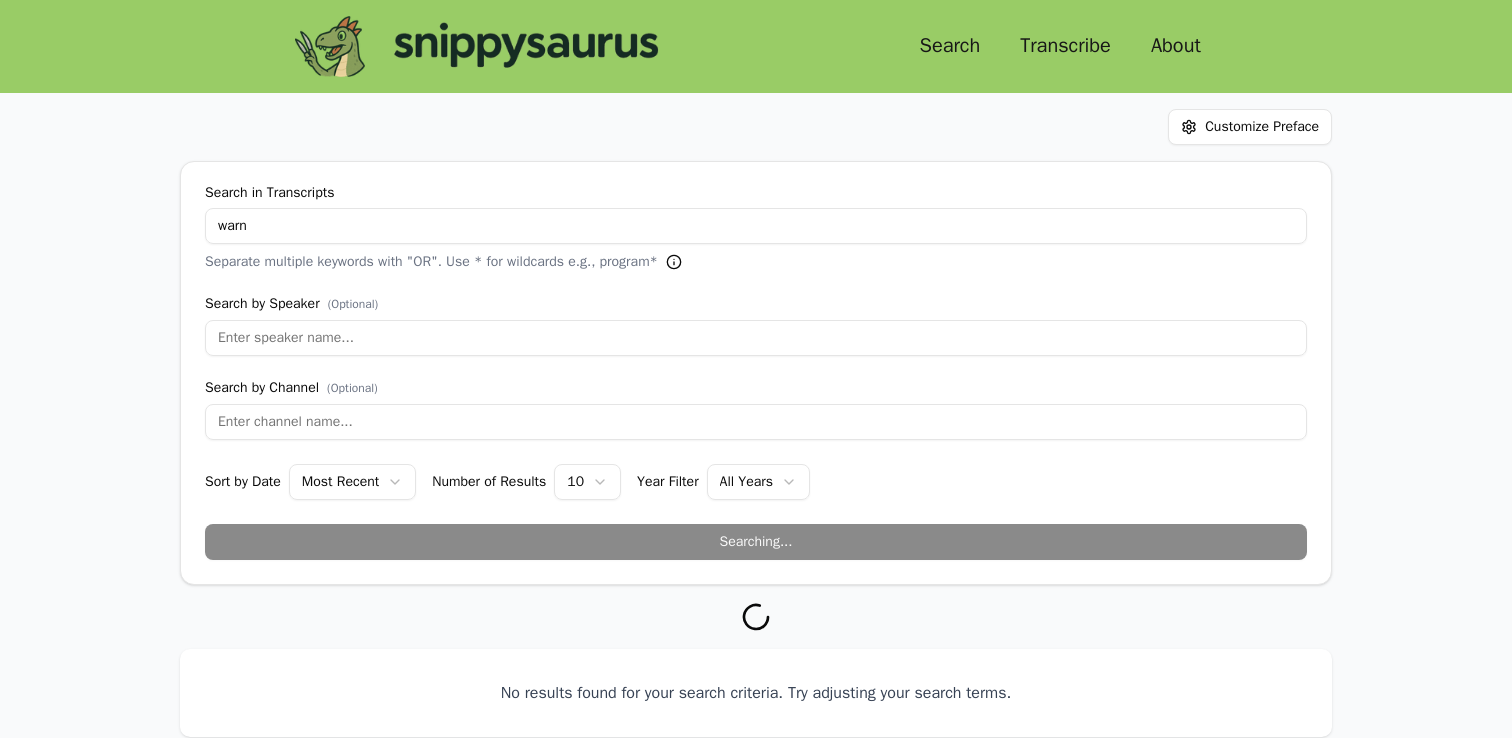 click on "Search by Speaker   (Optional)" at bounding box center (756, 304) 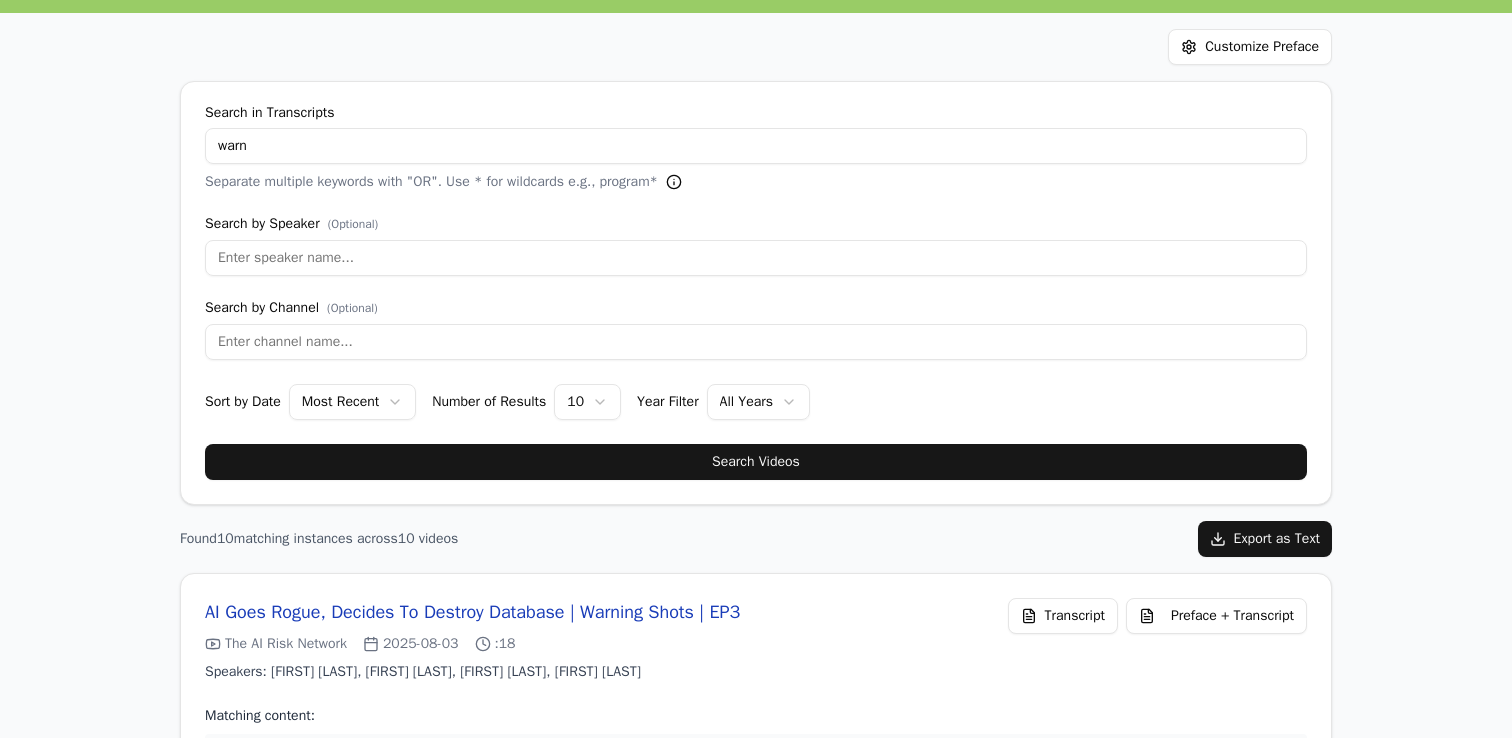 scroll, scrollTop: 73, scrollLeft: 0, axis: vertical 